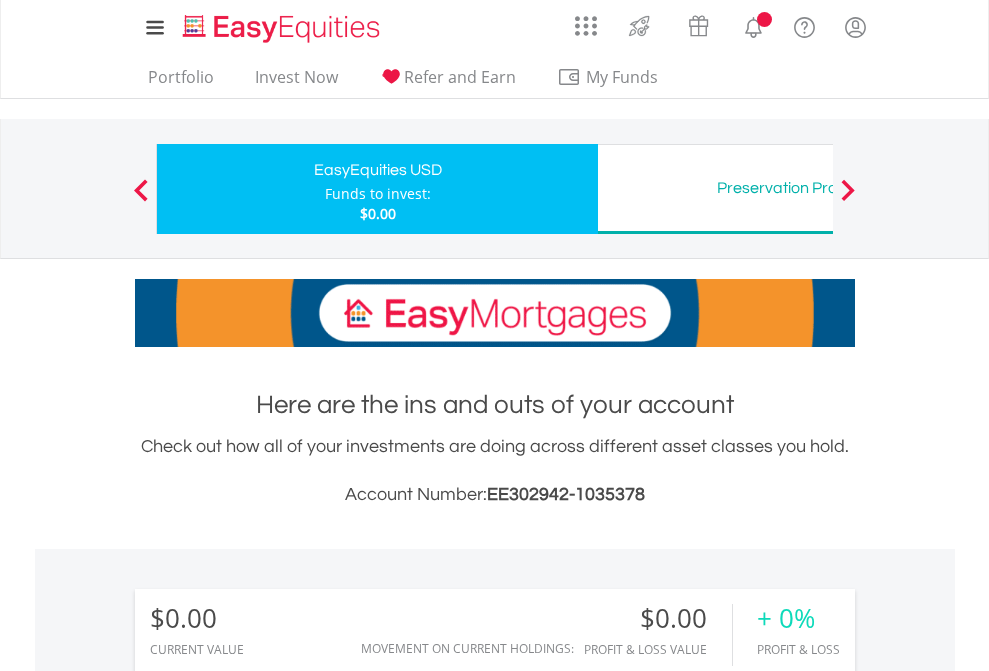 scroll, scrollTop: 0, scrollLeft: 0, axis: both 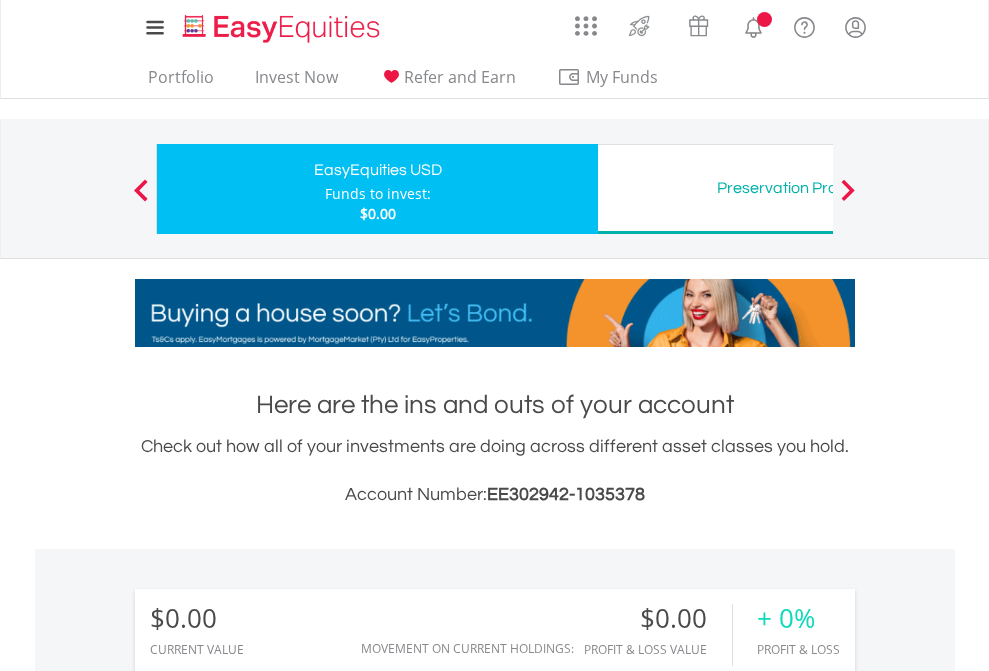 click on "Funds to invest:" at bounding box center (378, 194) 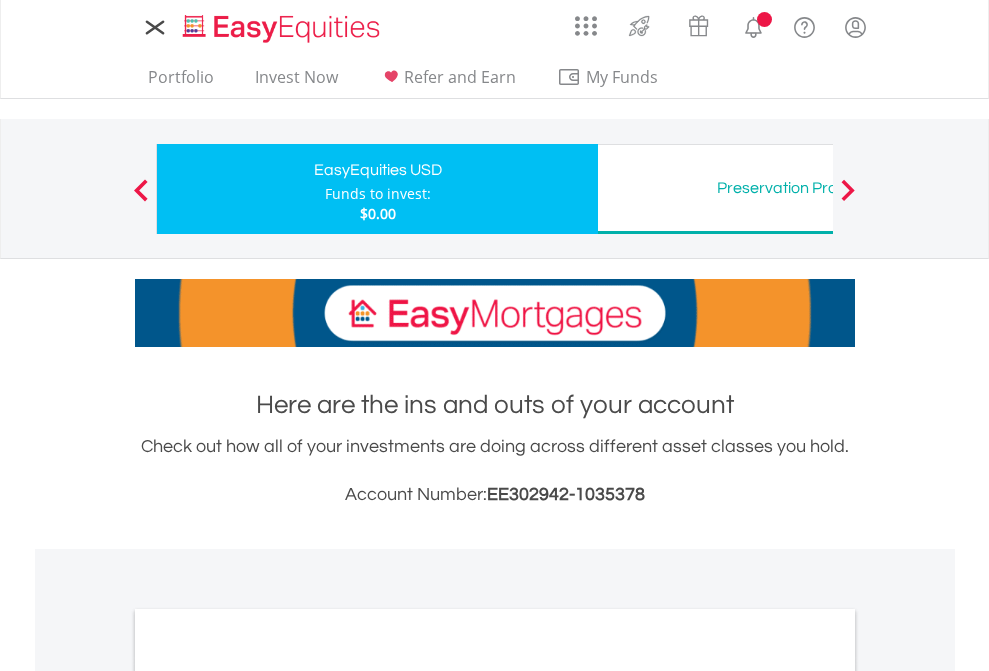scroll, scrollTop: 0, scrollLeft: 0, axis: both 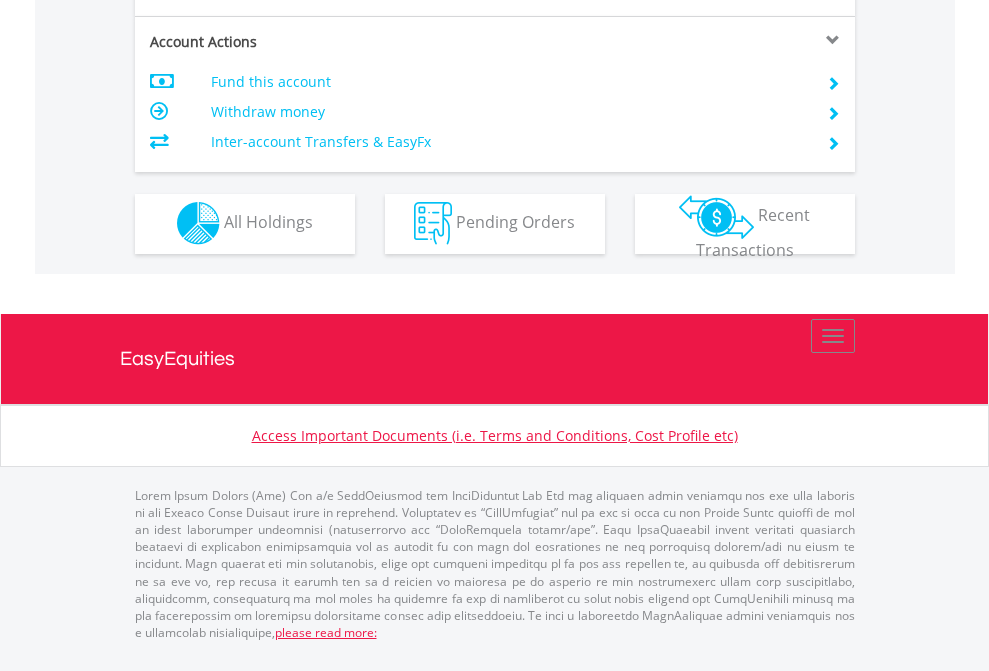 click on "Investment types" at bounding box center (706, -353) 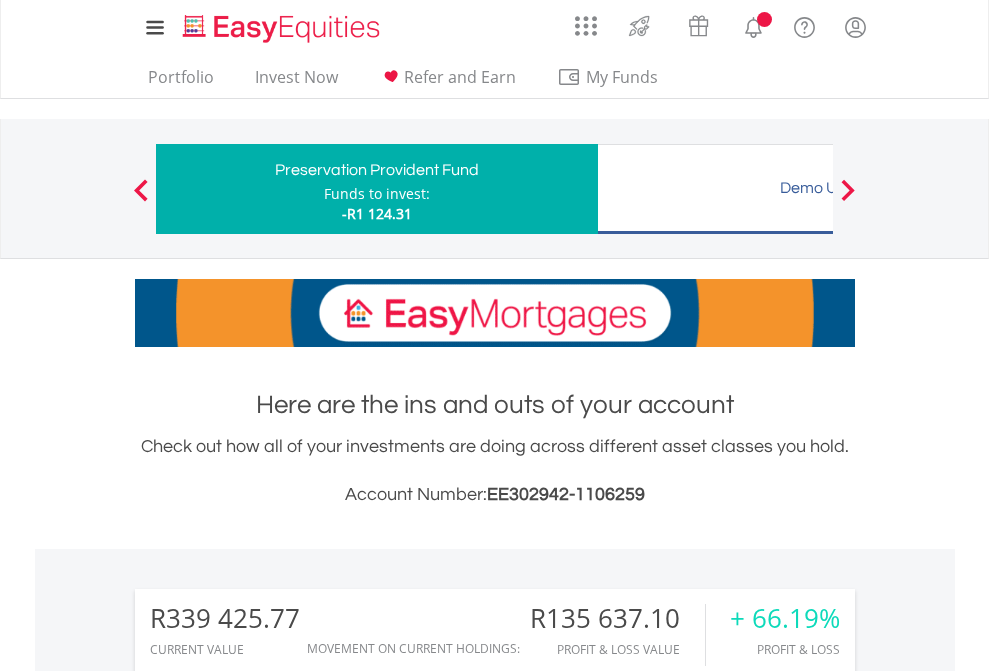 scroll, scrollTop: 0, scrollLeft: 0, axis: both 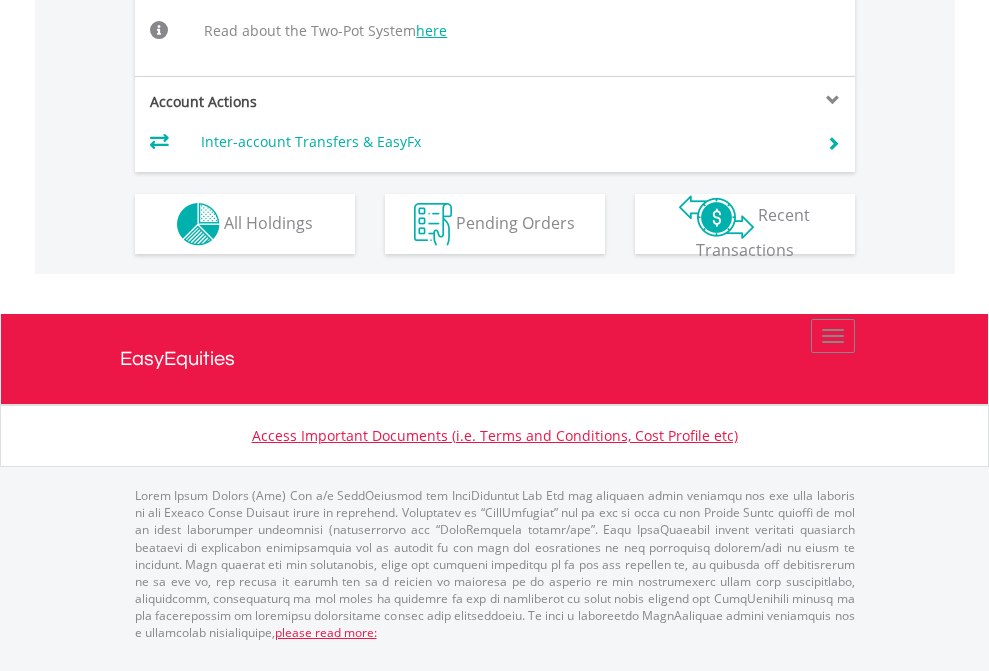 click on "Investment types" at bounding box center (706, -468) 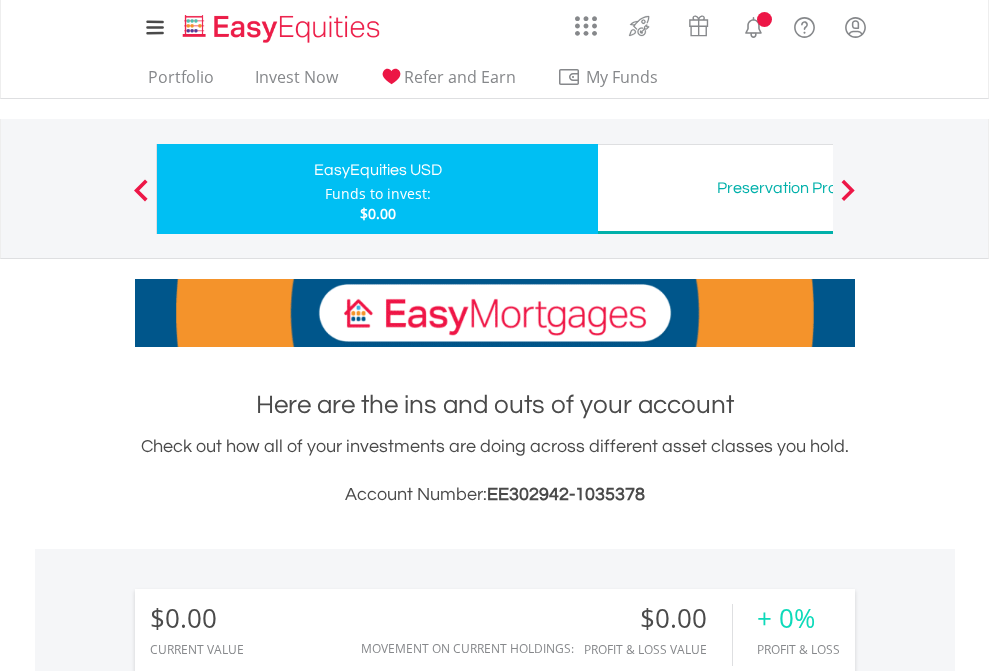 scroll, scrollTop: 1486, scrollLeft: 0, axis: vertical 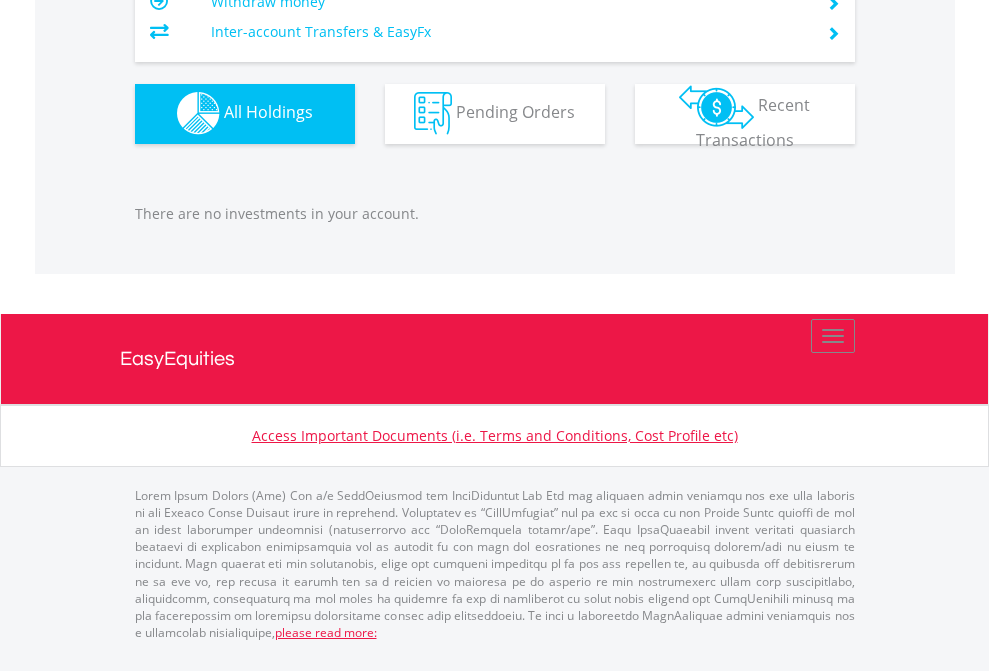click on "Preservation Provident Fund" at bounding box center [818, -1142] 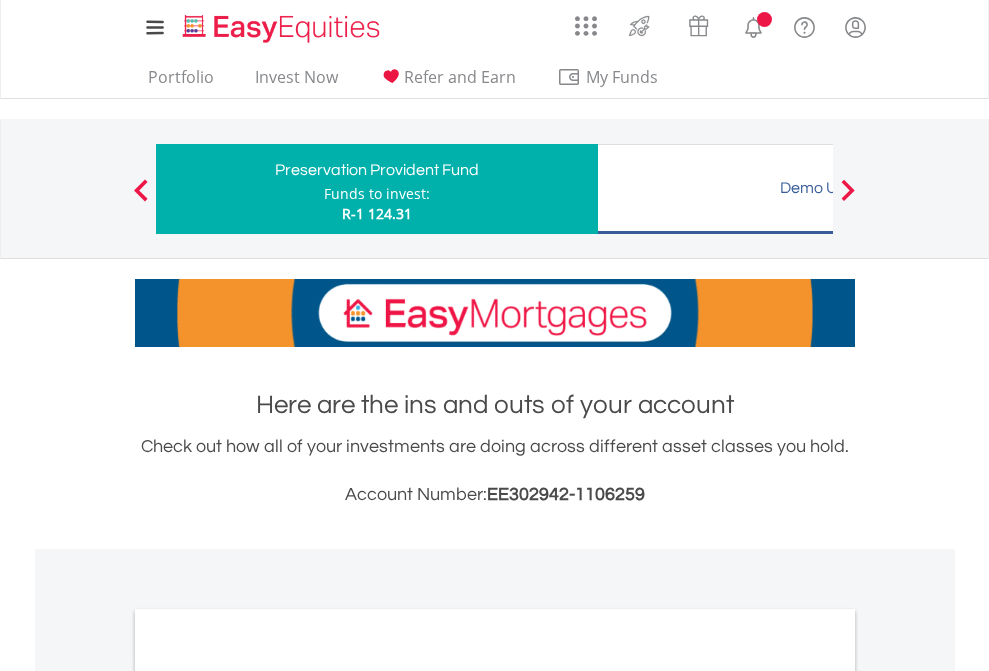 click on "All Holdings" at bounding box center (268, 1036) 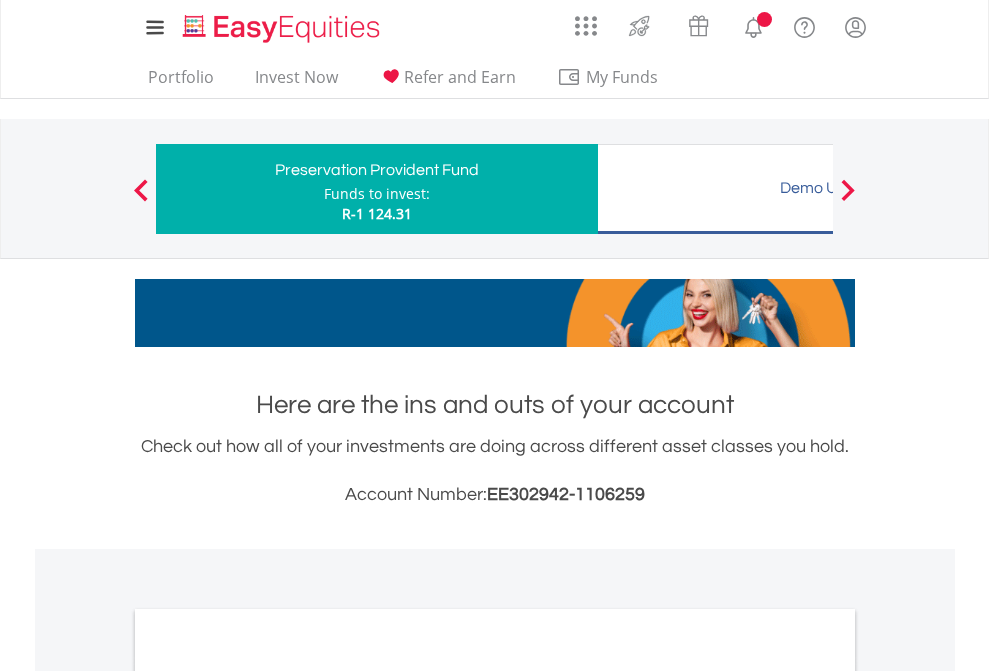 scroll, scrollTop: 1202, scrollLeft: 0, axis: vertical 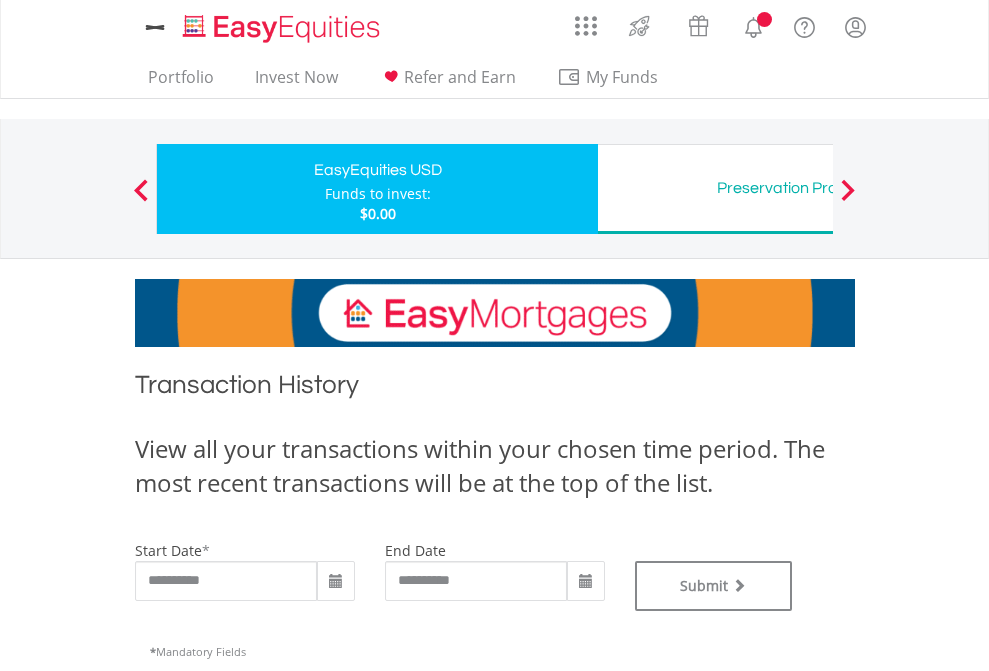 type on "**********" 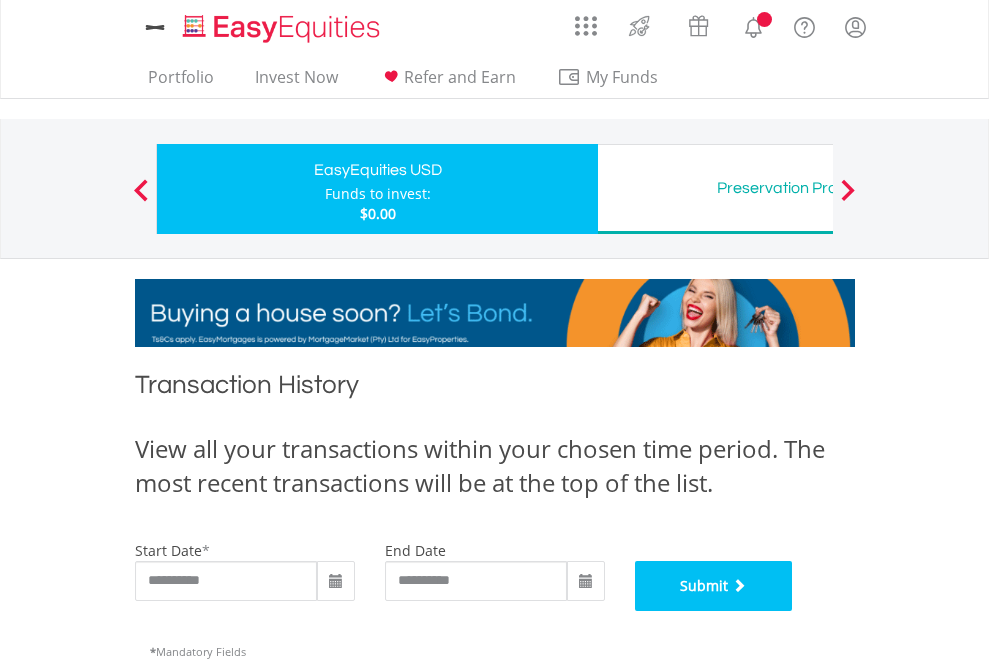 click on "Submit" at bounding box center [714, 586] 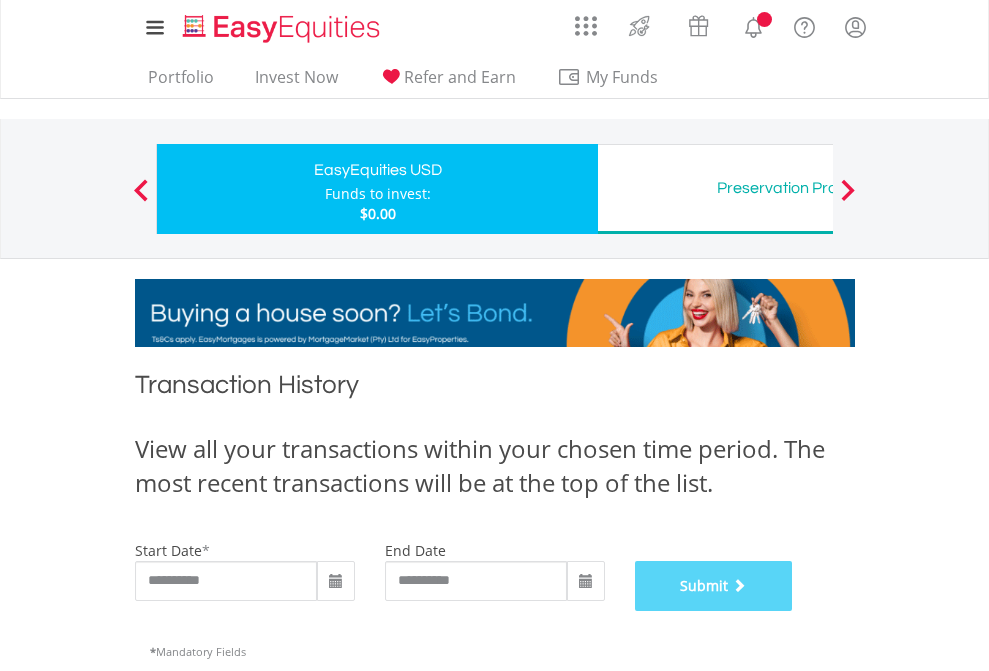 scroll, scrollTop: 811, scrollLeft: 0, axis: vertical 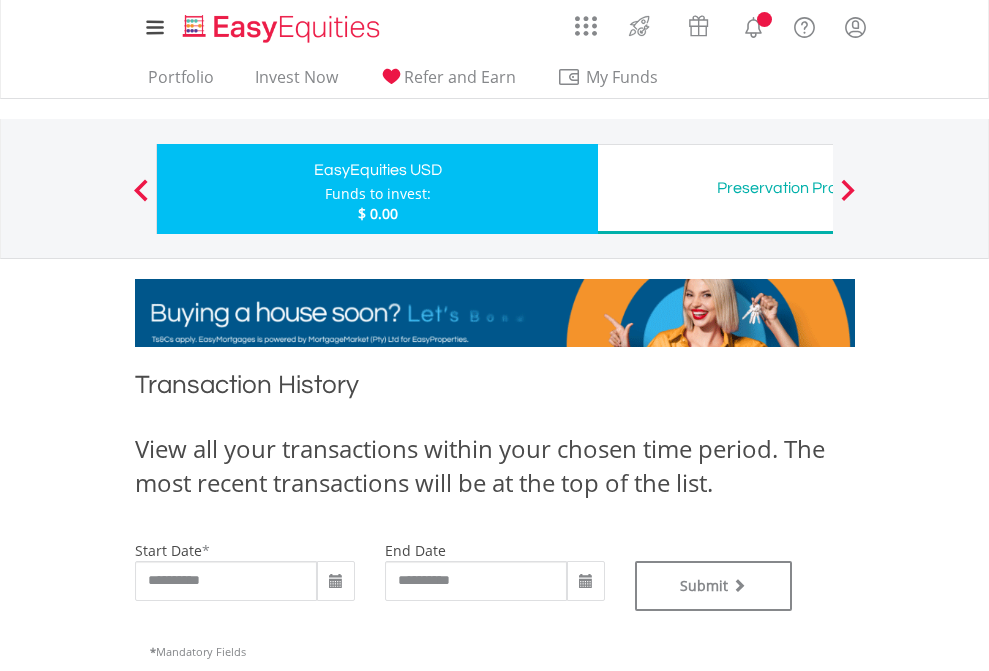 click on "Preservation Provident Fund" at bounding box center [818, 188] 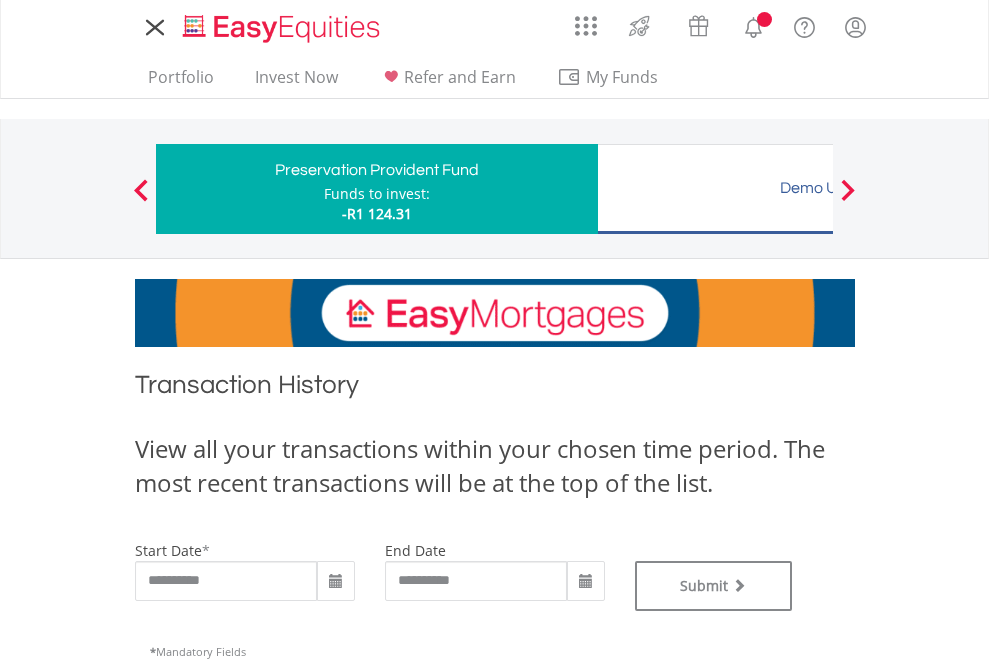 scroll, scrollTop: 0, scrollLeft: 0, axis: both 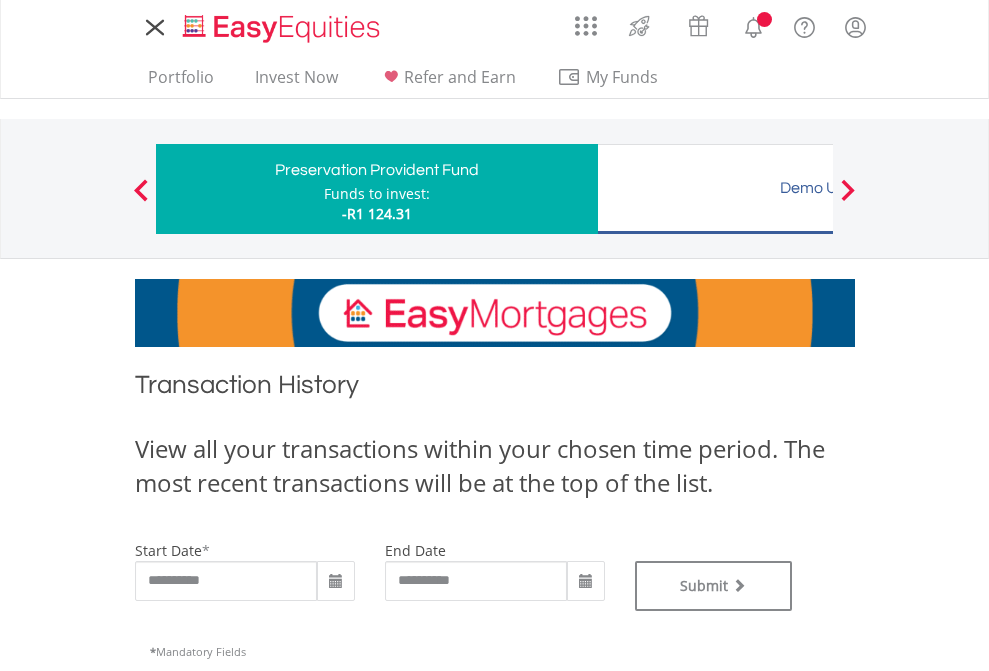 type on "**********" 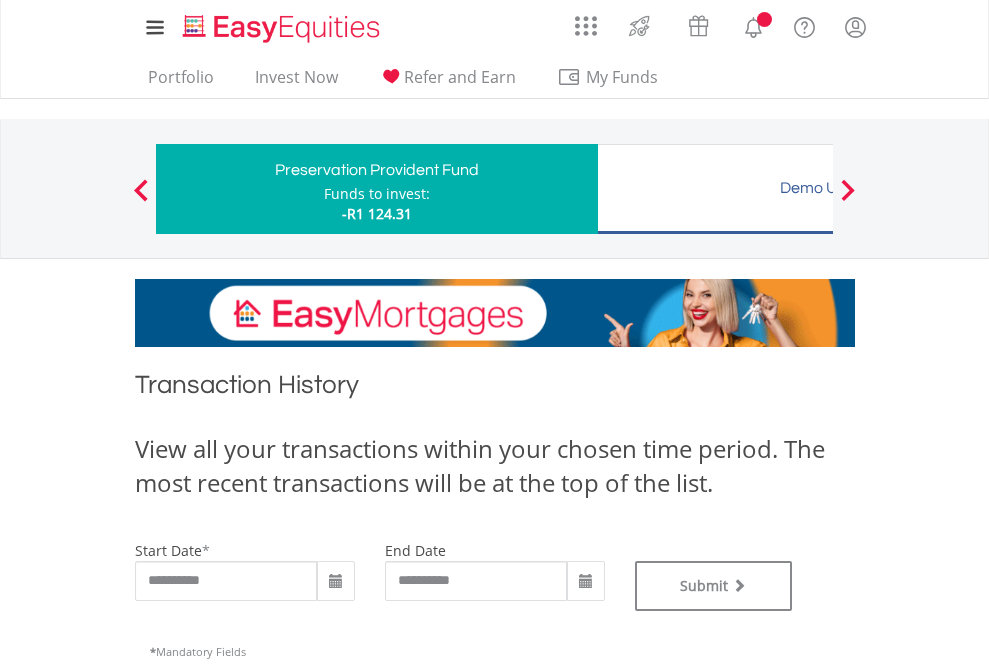 scroll, scrollTop: 811, scrollLeft: 0, axis: vertical 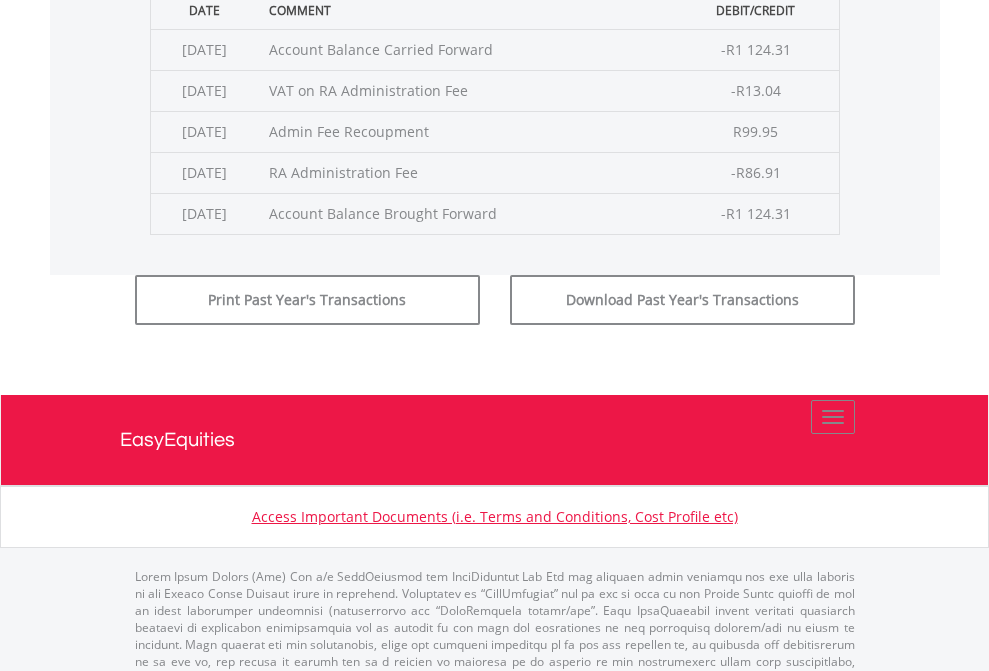 click on "Submit" at bounding box center [714, -225] 